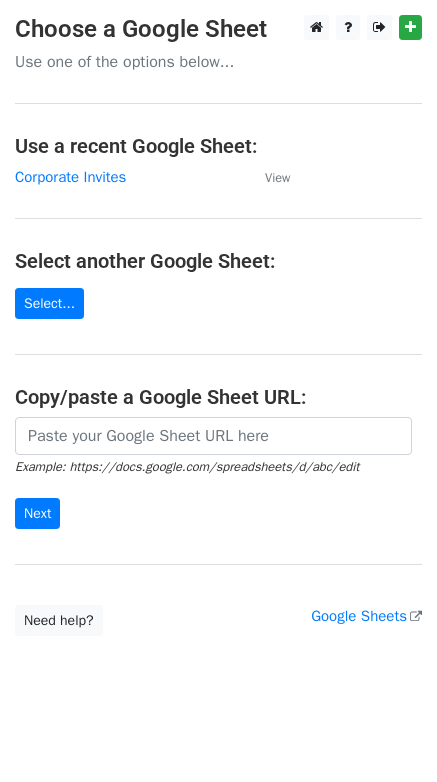 scroll, scrollTop: 0, scrollLeft: 0, axis: both 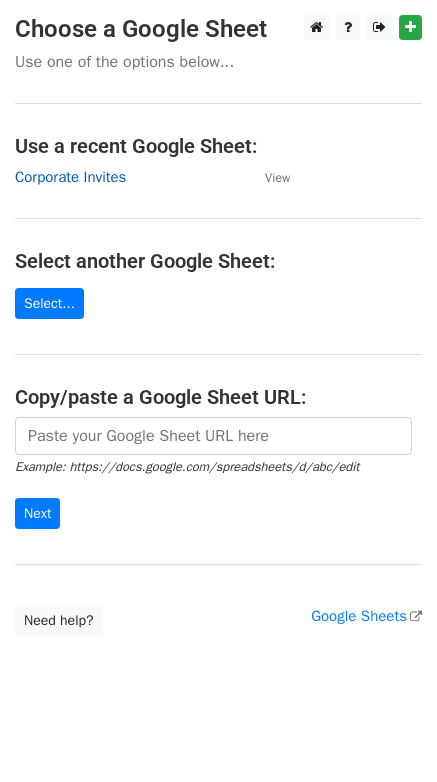 click on "Corporate Invites" at bounding box center (70, 177) 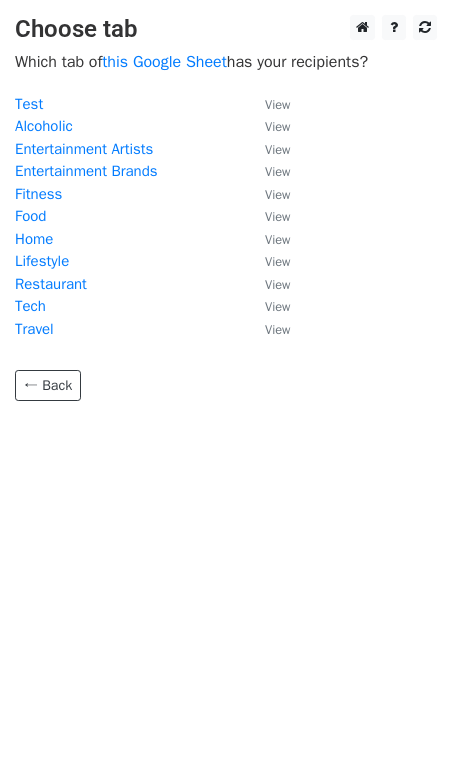 scroll, scrollTop: 0, scrollLeft: 0, axis: both 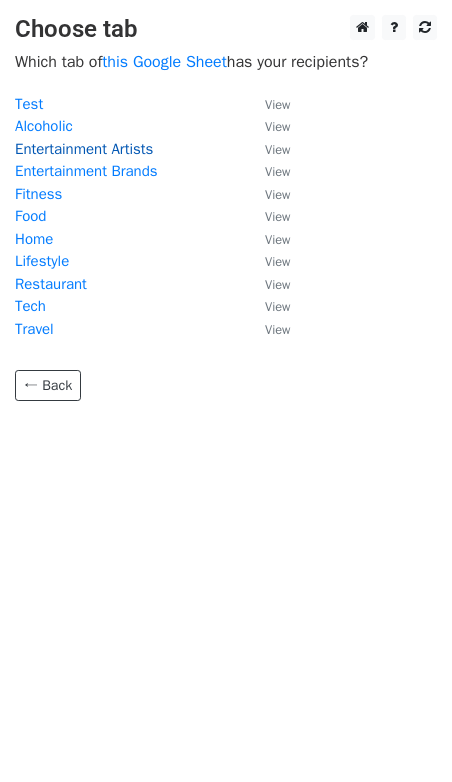 click on "Entertainment Artists" at bounding box center [84, 149] 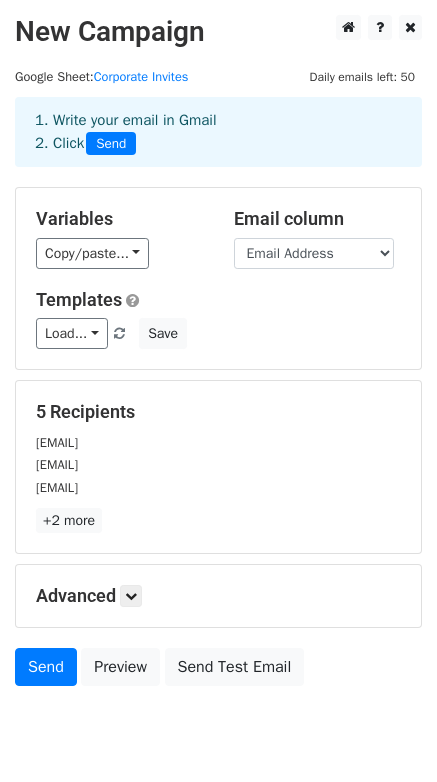 scroll, scrollTop: 74, scrollLeft: 0, axis: vertical 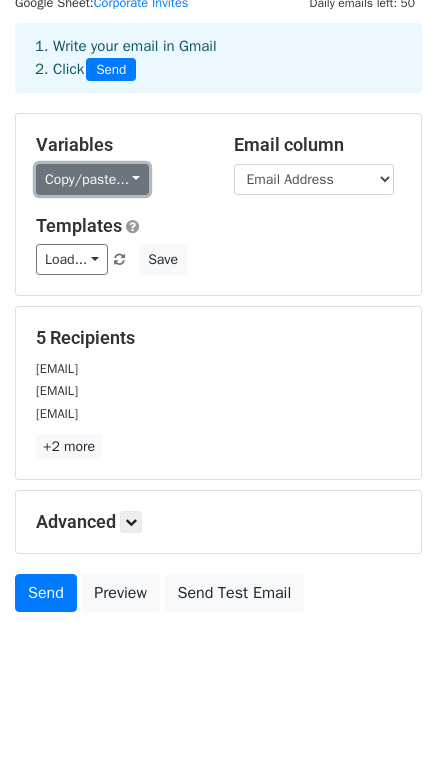 click on "Copy/paste..." at bounding box center (92, 179) 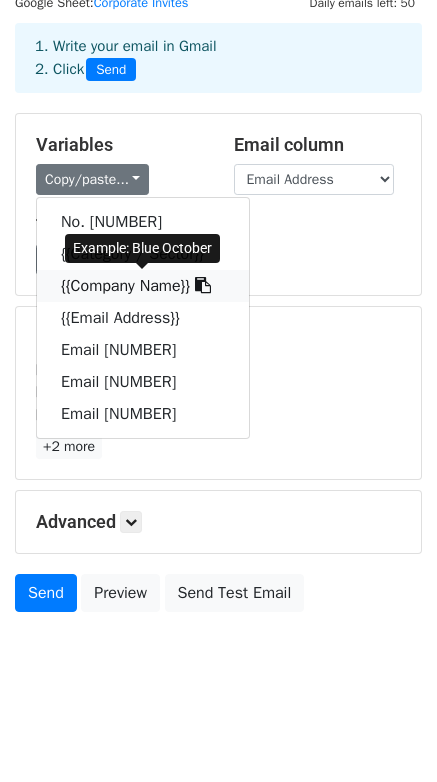 click at bounding box center [203, 285] 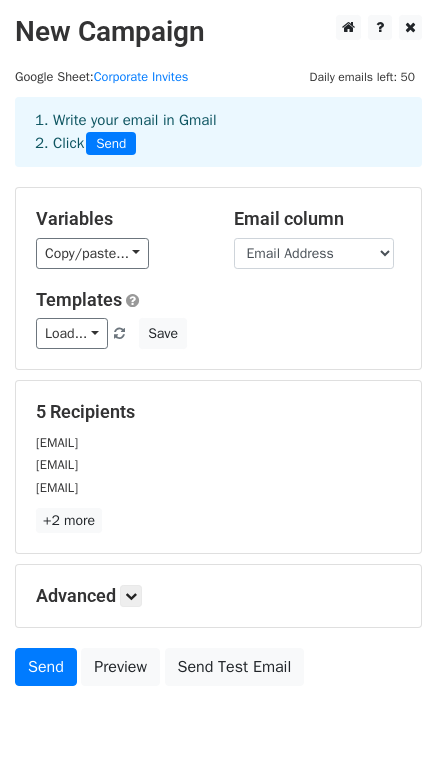 scroll, scrollTop: 74, scrollLeft: 0, axis: vertical 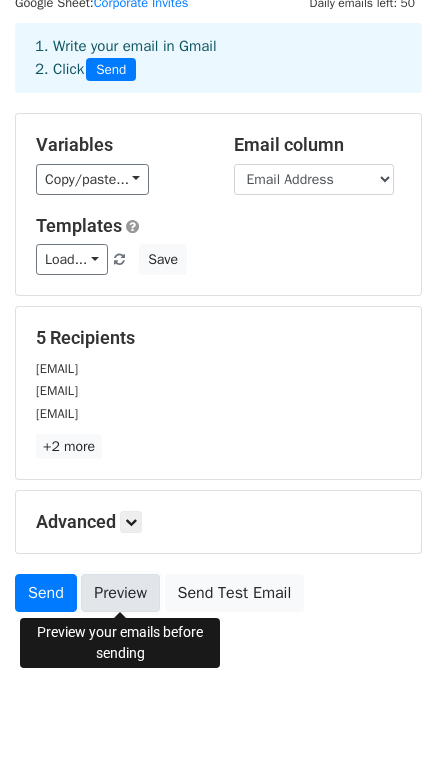 click on "Preview" at bounding box center (120, 593) 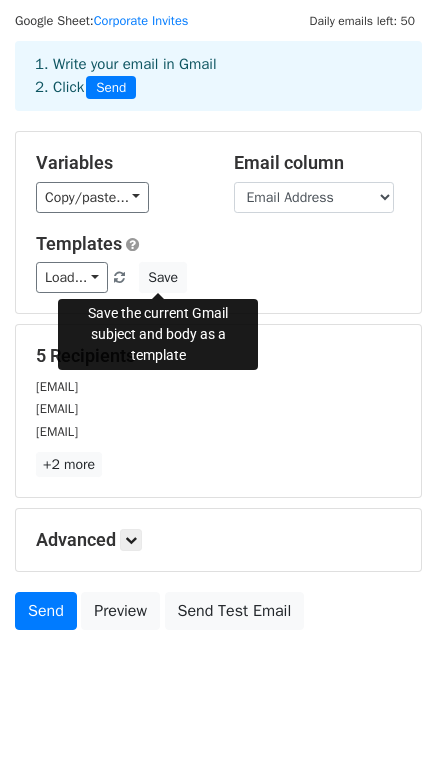 scroll, scrollTop: 0, scrollLeft: 0, axis: both 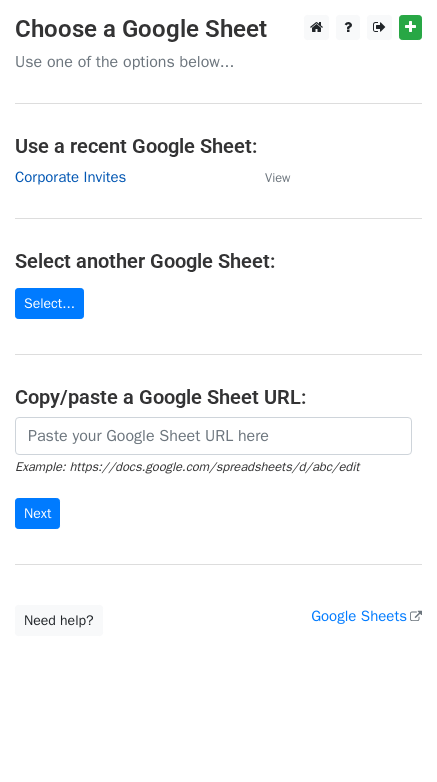 click on "Corporate Invites" at bounding box center (70, 177) 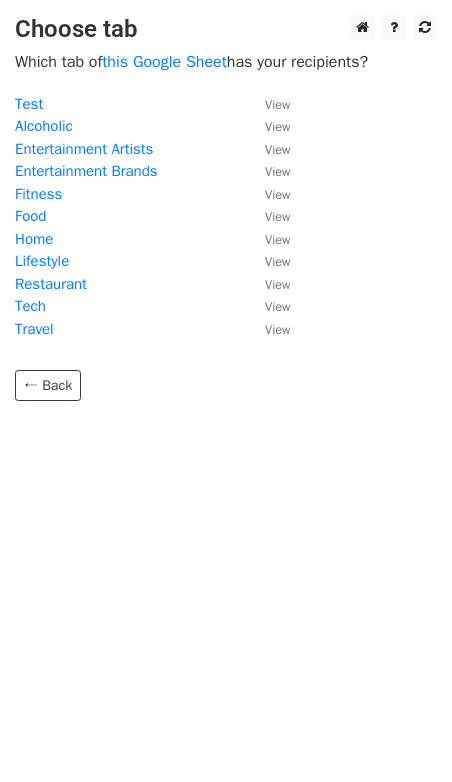 scroll, scrollTop: 0, scrollLeft: 0, axis: both 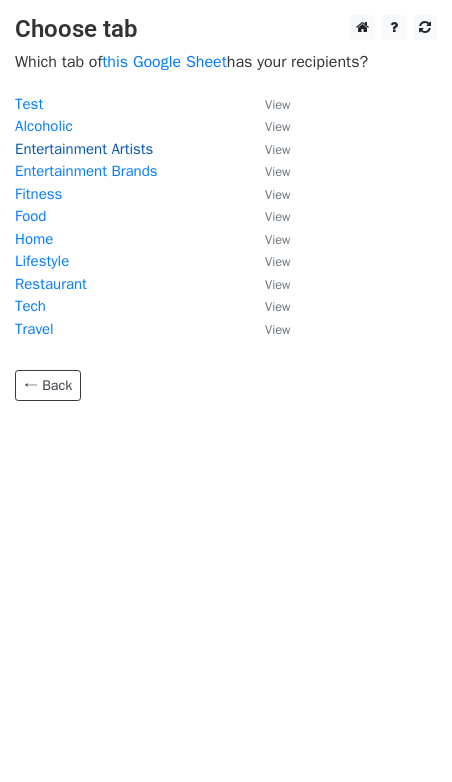 click on "Entertainment Artists" at bounding box center [84, 149] 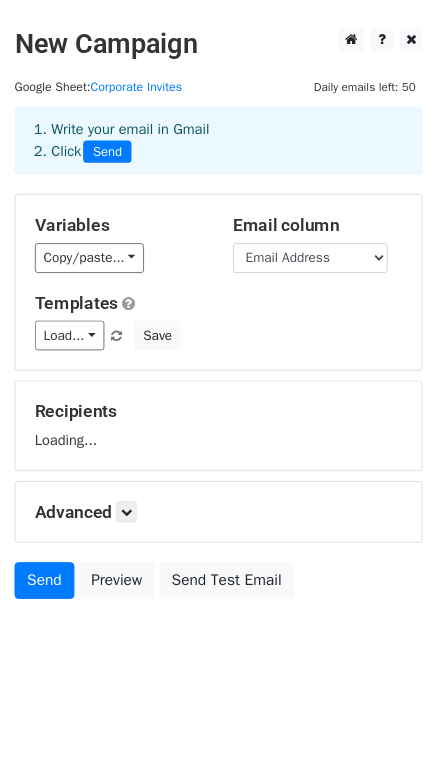 scroll, scrollTop: 0, scrollLeft: 0, axis: both 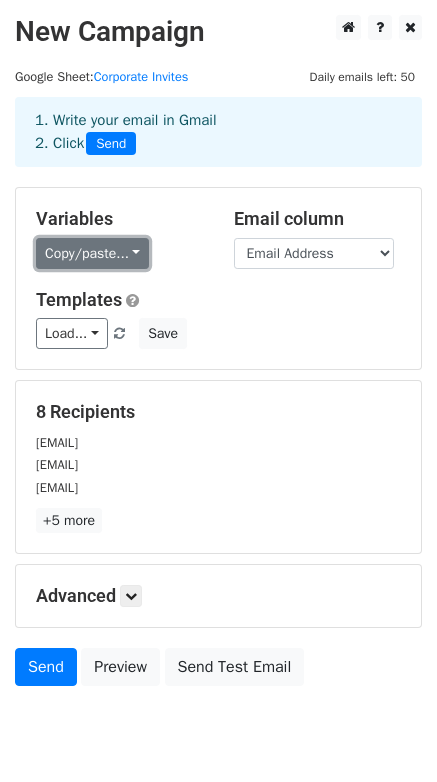 click on "Copy/paste..." at bounding box center [92, 253] 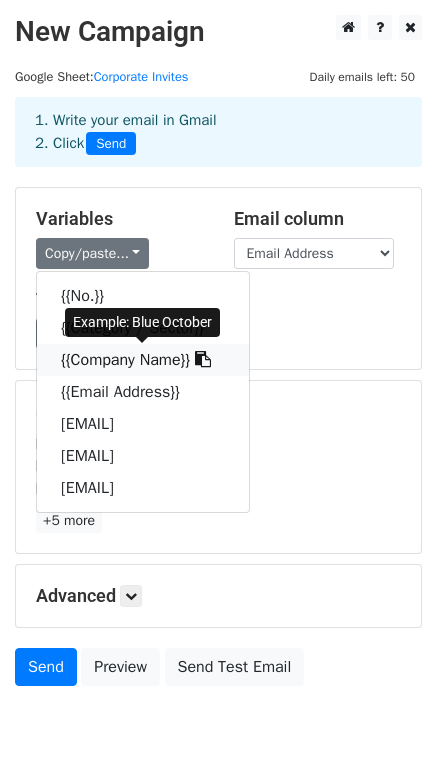 click at bounding box center [203, 359] 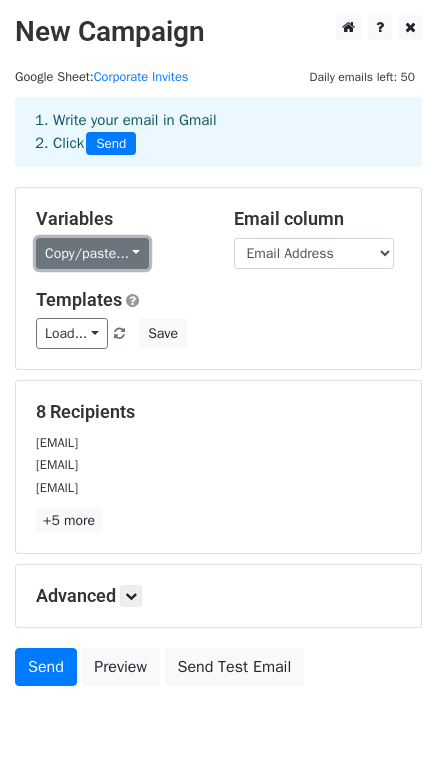 click on "Copy/paste..." at bounding box center [92, 253] 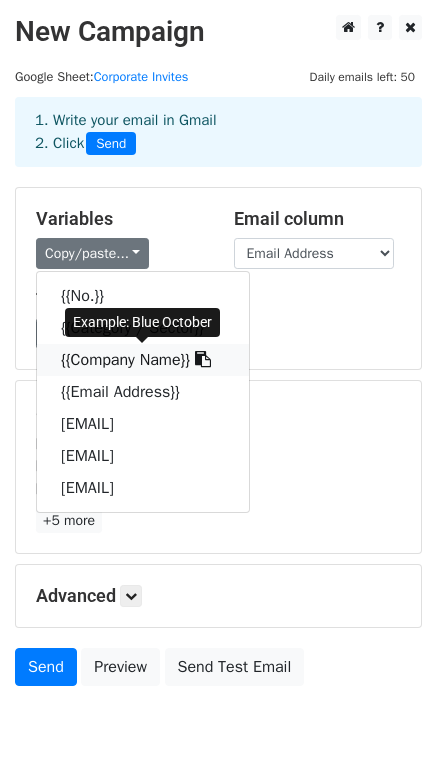 click at bounding box center [203, 359] 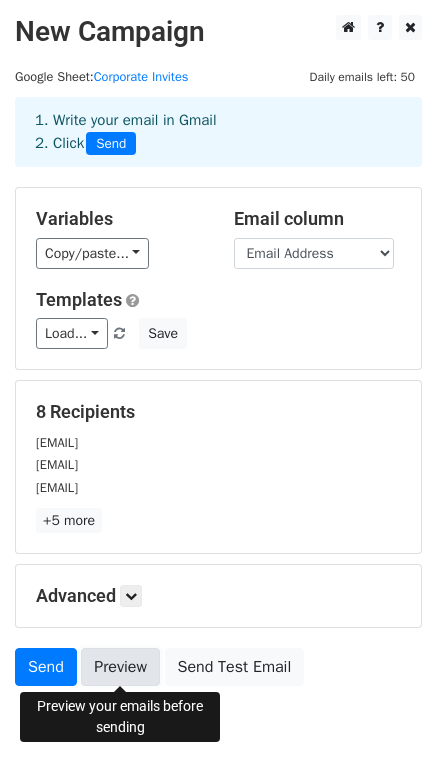 click on "Preview" at bounding box center [120, 667] 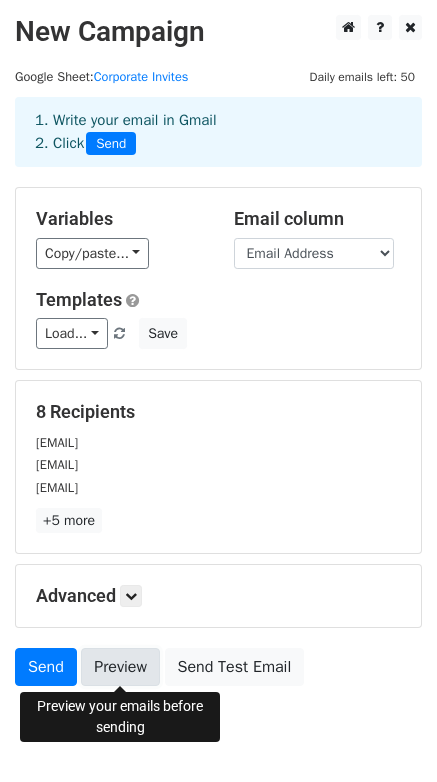 click on "Preview" at bounding box center (120, 667) 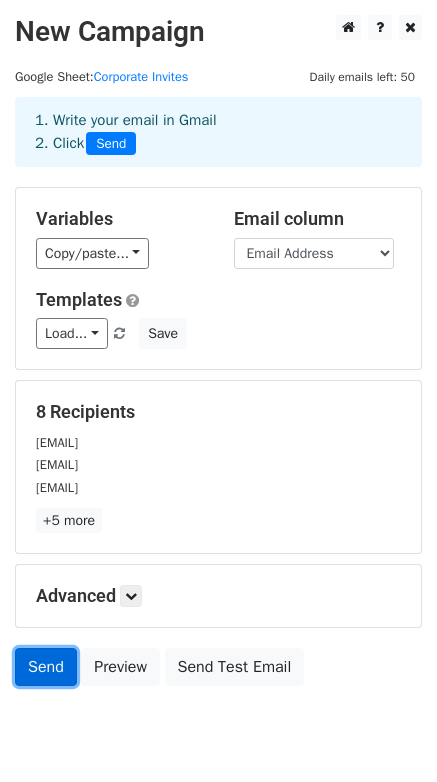 click on "Send" at bounding box center (46, 667) 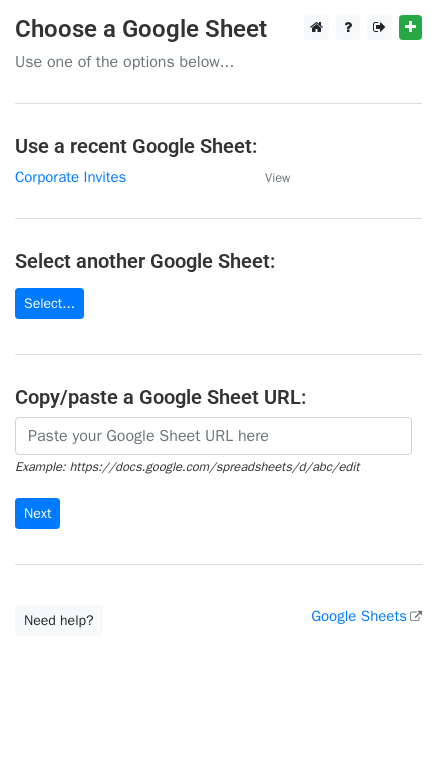 scroll, scrollTop: 0, scrollLeft: 0, axis: both 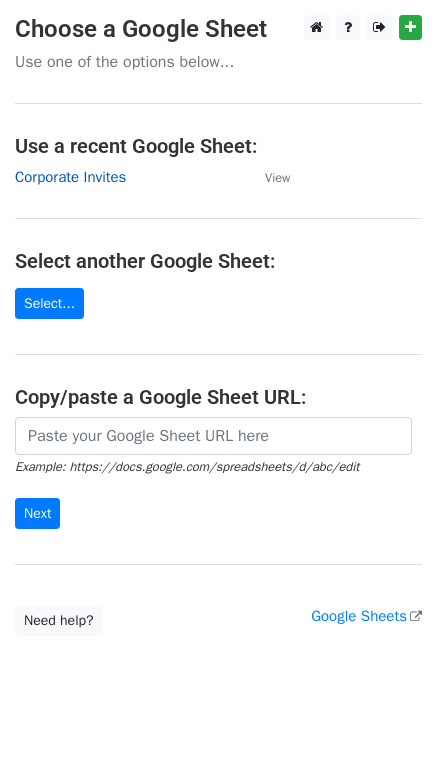 click on "Corporate Invites" at bounding box center [70, 177] 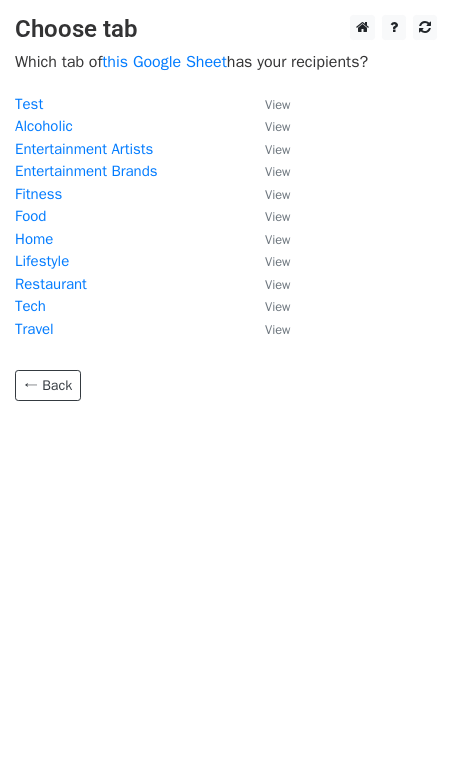scroll, scrollTop: 0, scrollLeft: 0, axis: both 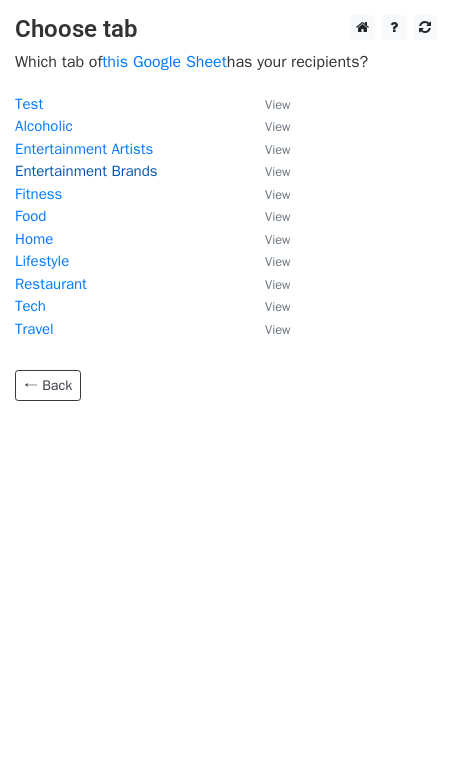 click on "Entertainment Brands" at bounding box center (86, 171) 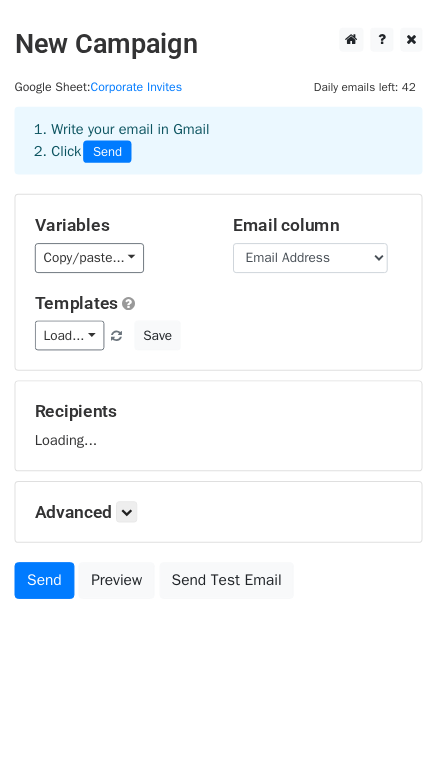scroll, scrollTop: 0, scrollLeft: 0, axis: both 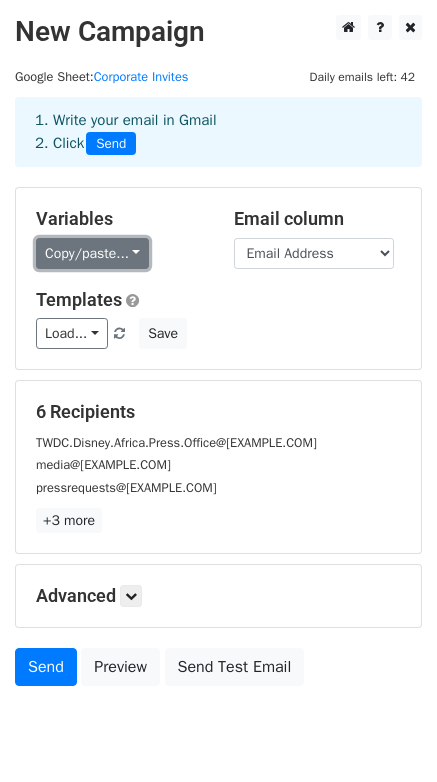 click on "Copy/paste..." at bounding box center (92, 253) 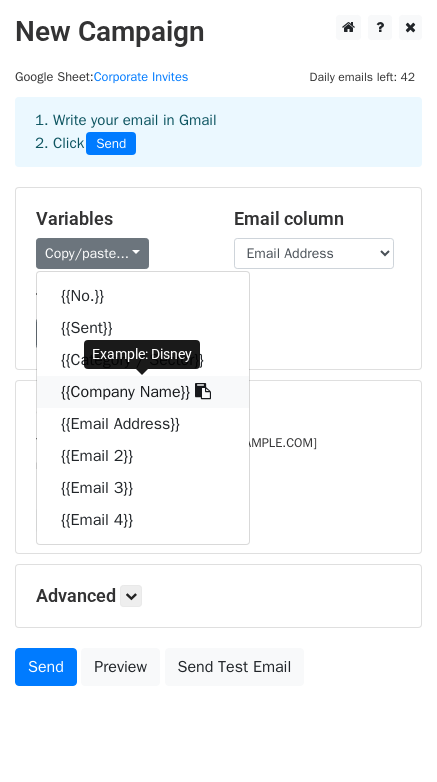 click at bounding box center (203, 391) 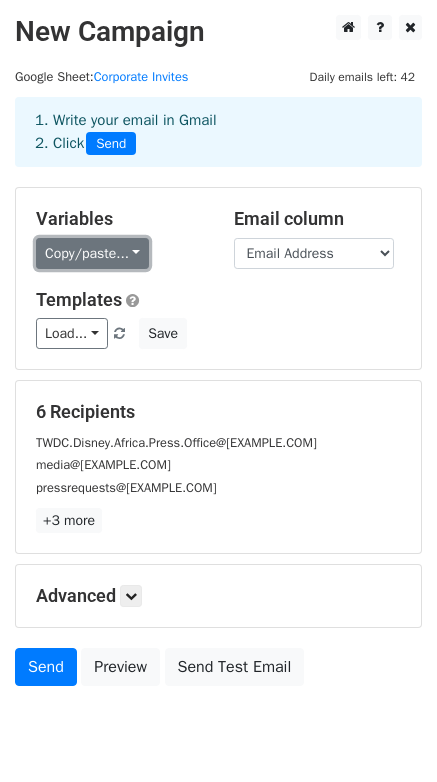 click on "Copy/paste..." at bounding box center (92, 253) 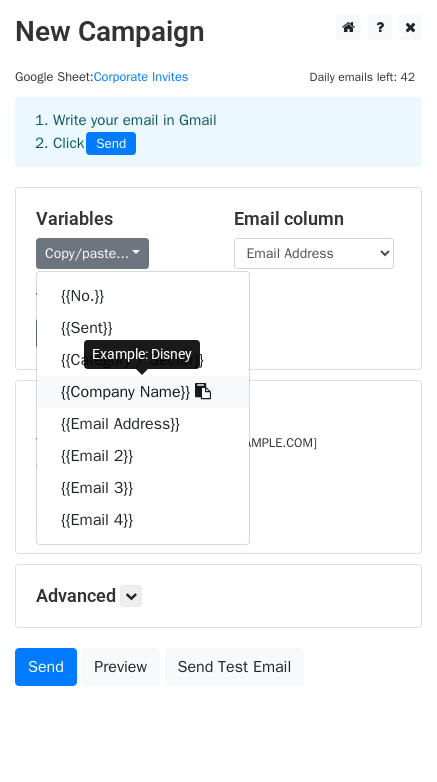 click at bounding box center [203, 391] 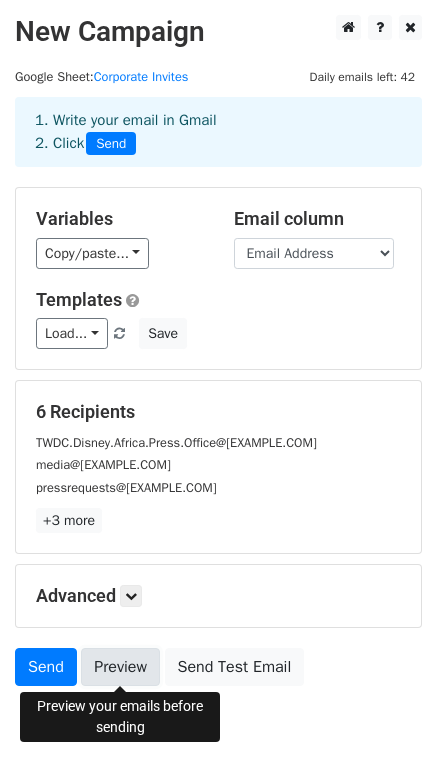 click on "Preview" at bounding box center (120, 667) 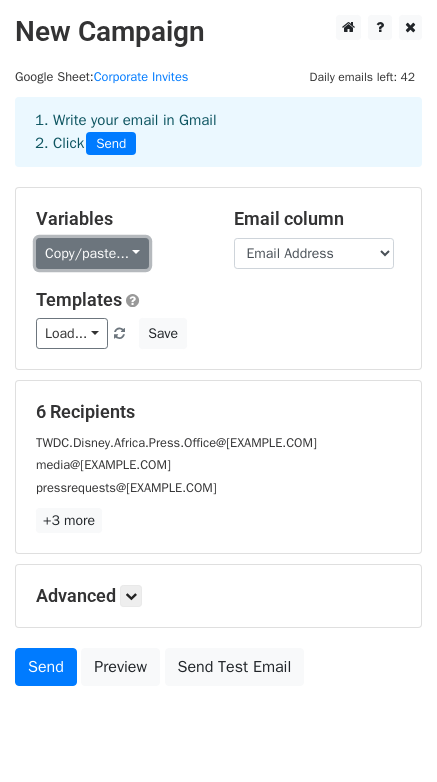click on "Copy/paste..." at bounding box center [92, 253] 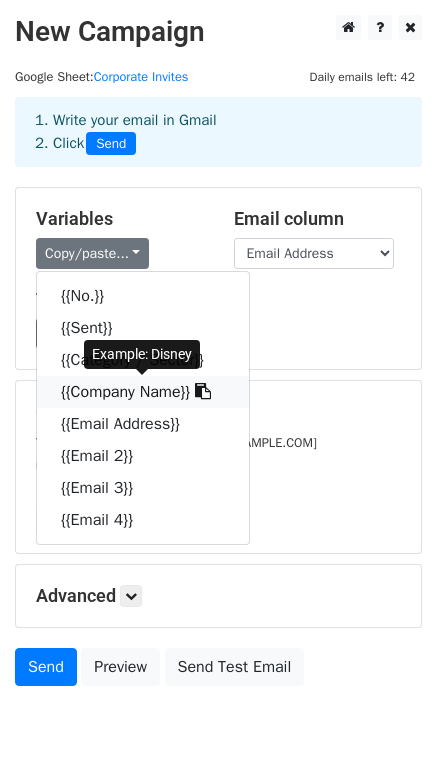 click at bounding box center [203, 391] 